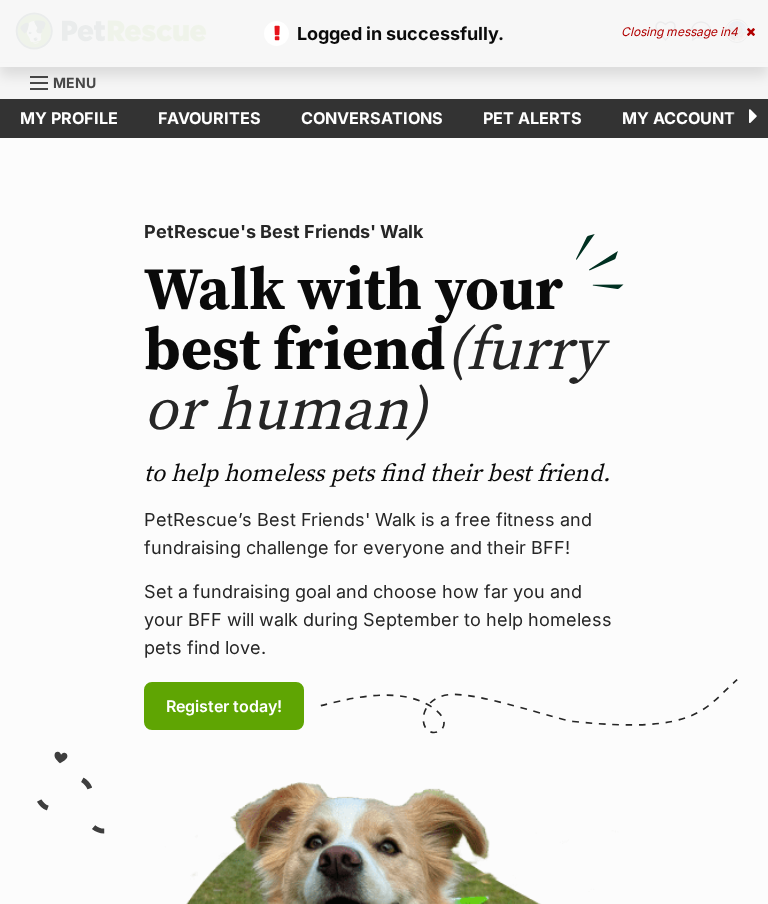 scroll, scrollTop: 0, scrollLeft: 0, axis: both 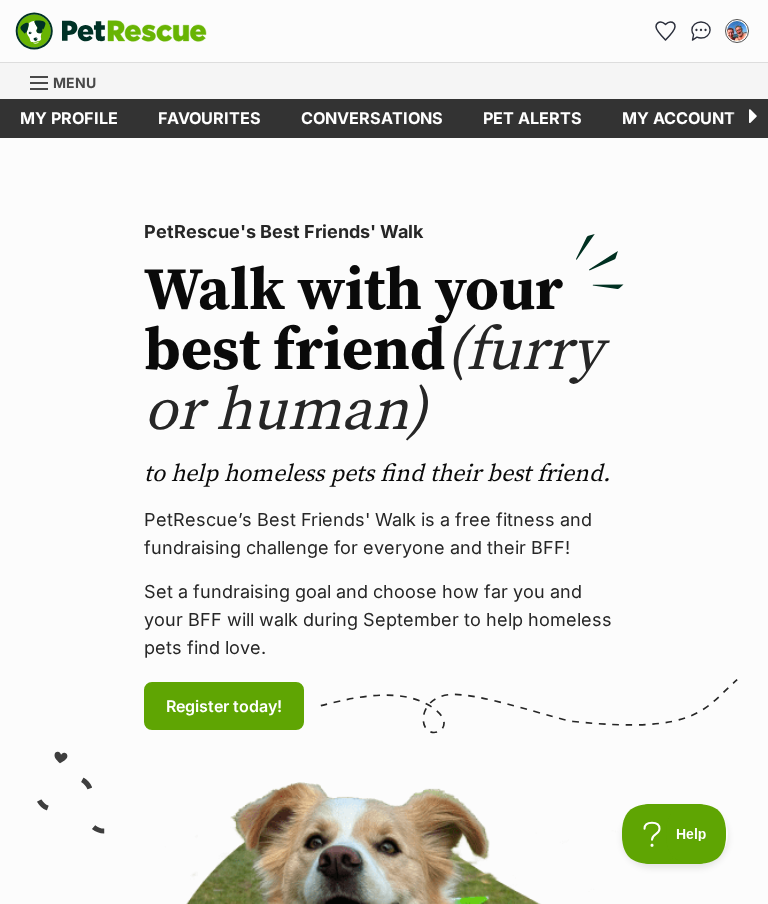 click on "Menu" at bounding box center (74, 82) 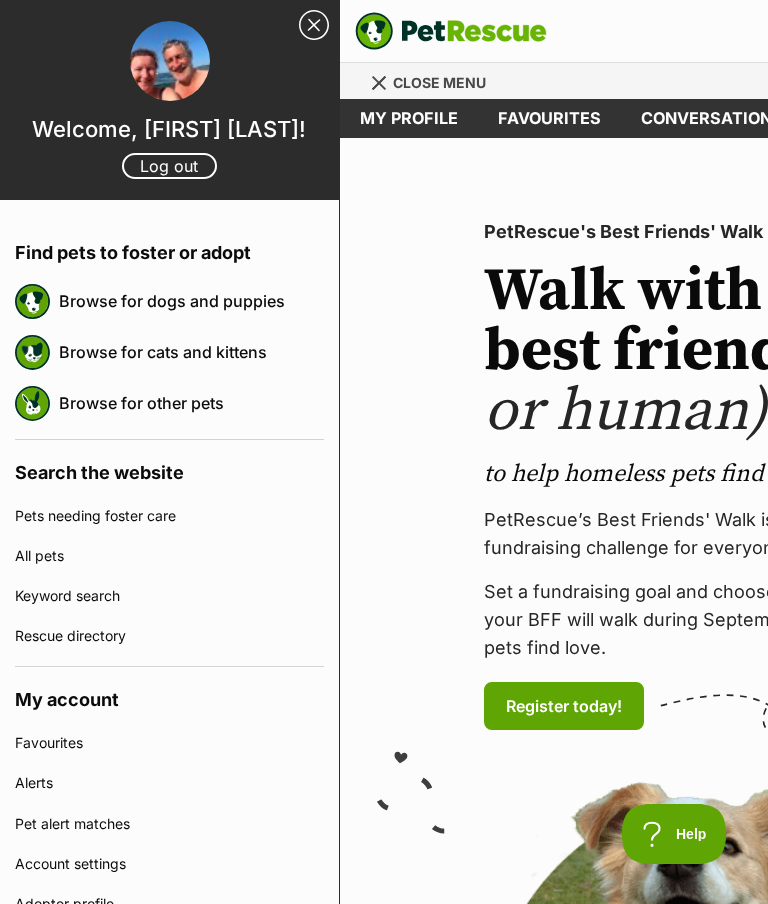 click on "Browse for dogs and puppies" at bounding box center (191, 301) 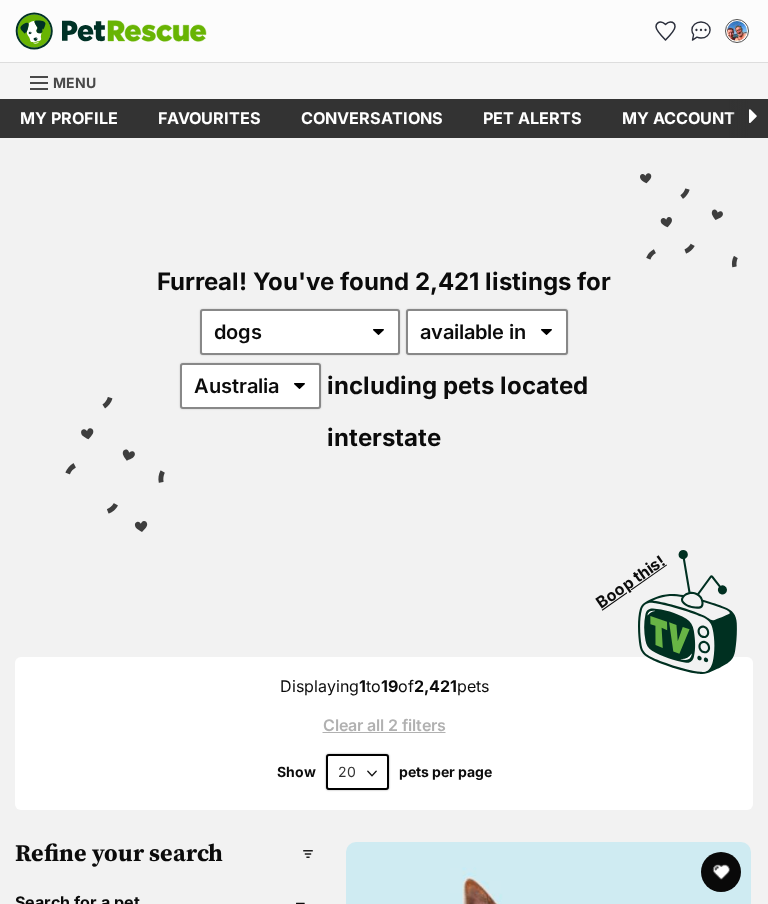 scroll, scrollTop: 0, scrollLeft: 0, axis: both 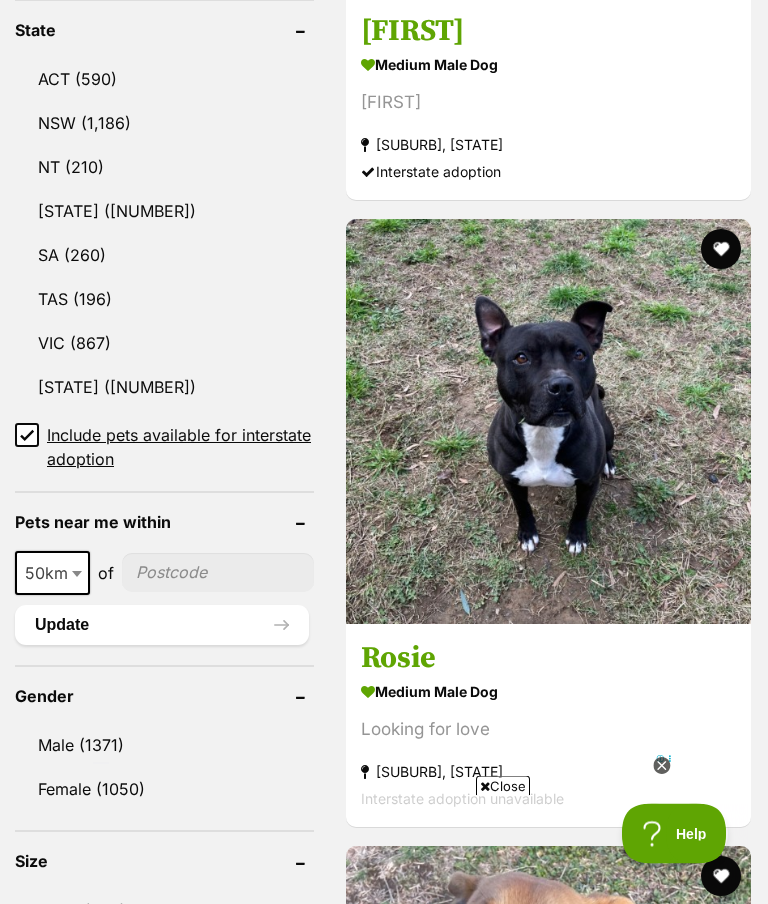 click at bounding box center (79, 574) 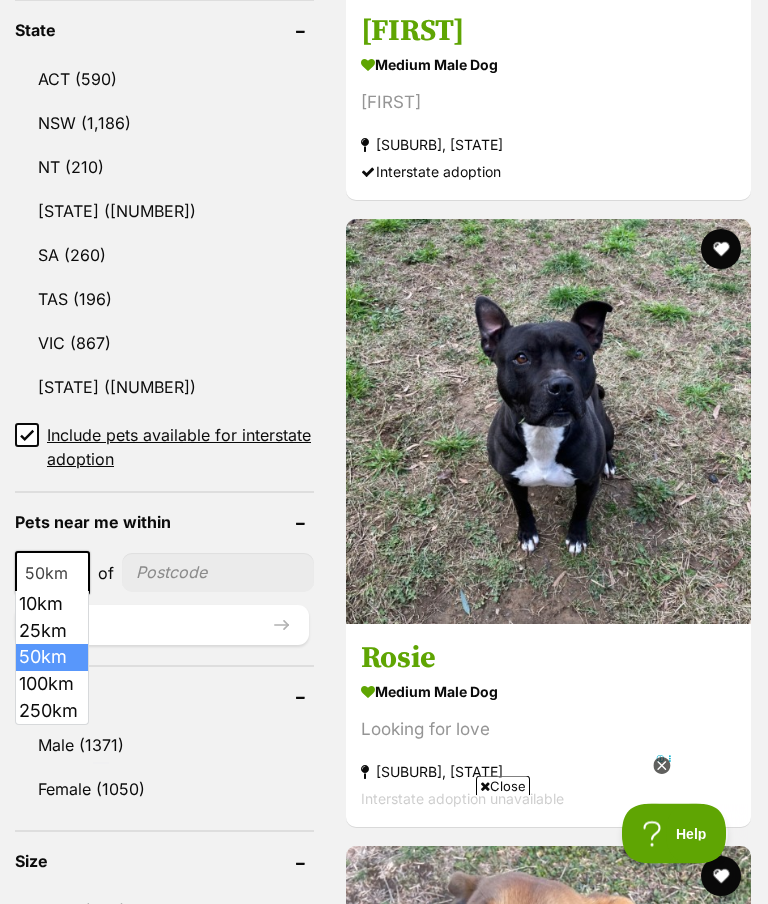 scroll, scrollTop: 1250, scrollLeft: 0, axis: vertical 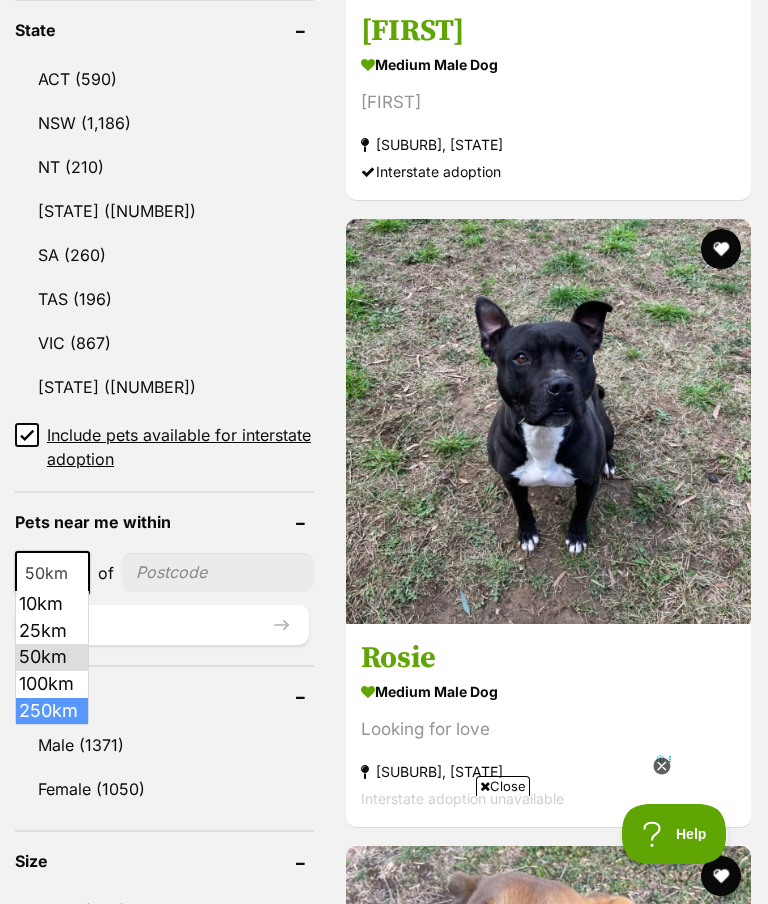 select on "250" 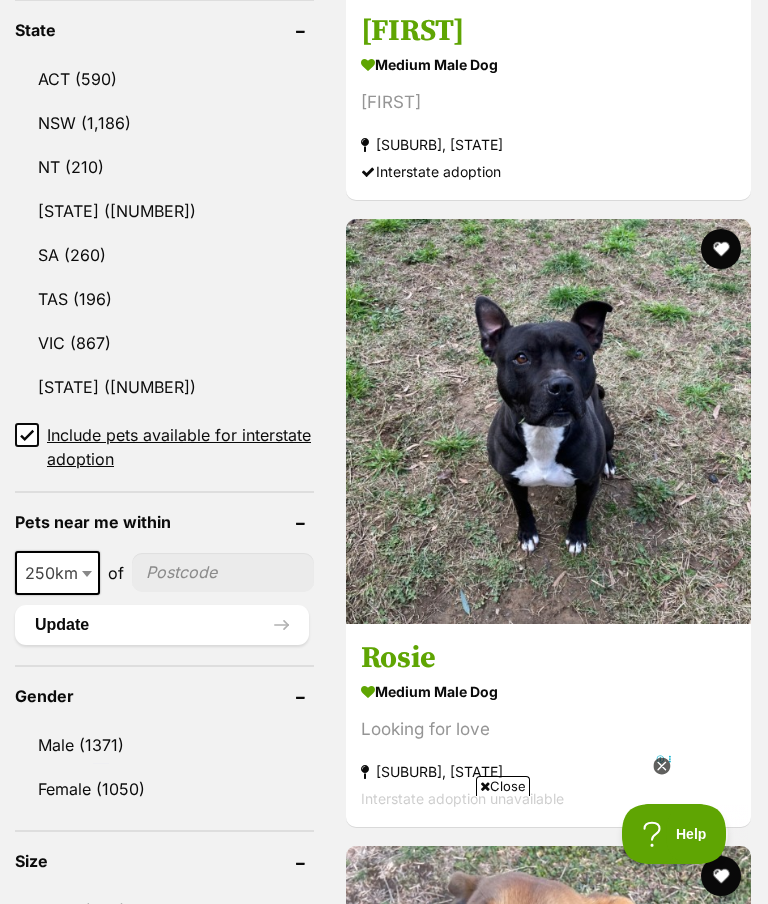click at bounding box center (223, 572) 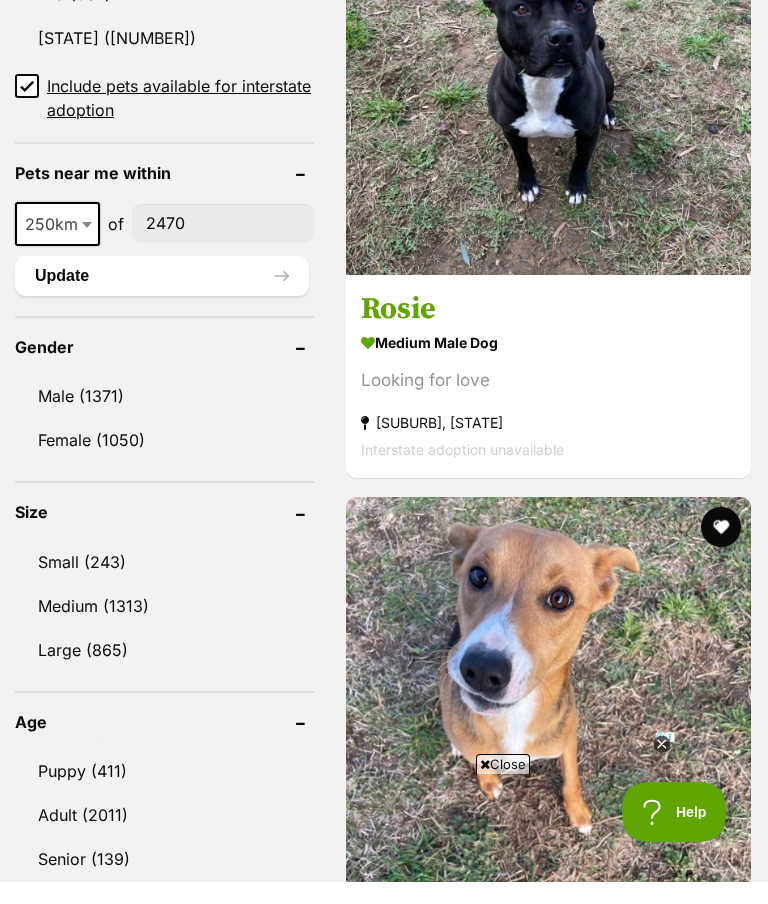 scroll, scrollTop: 1581, scrollLeft: 0, axis: vertical 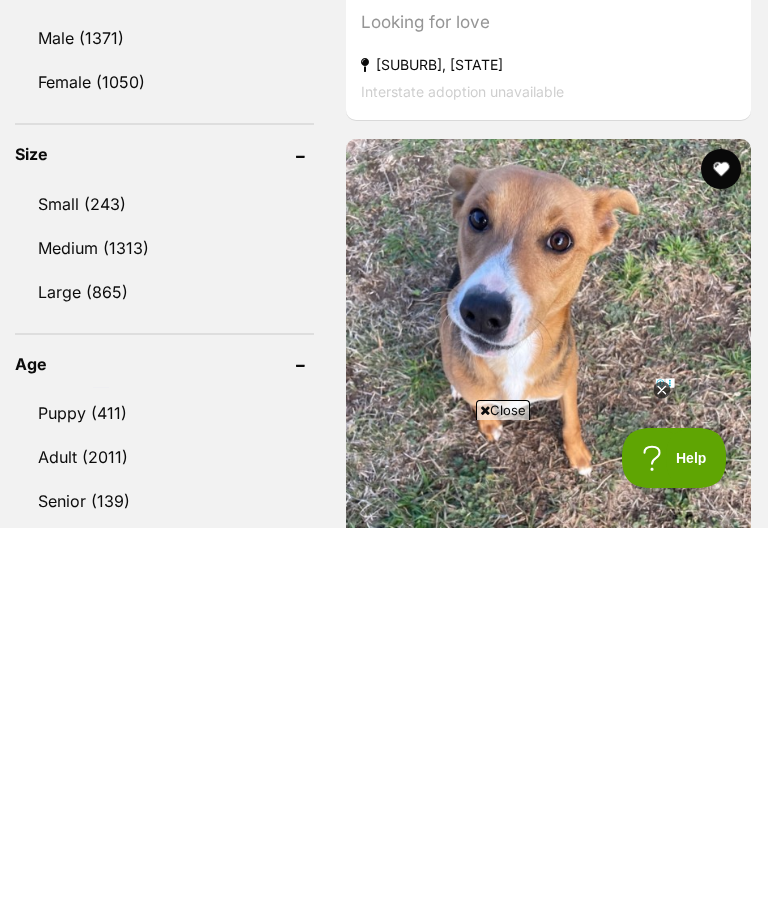 type on "2470" 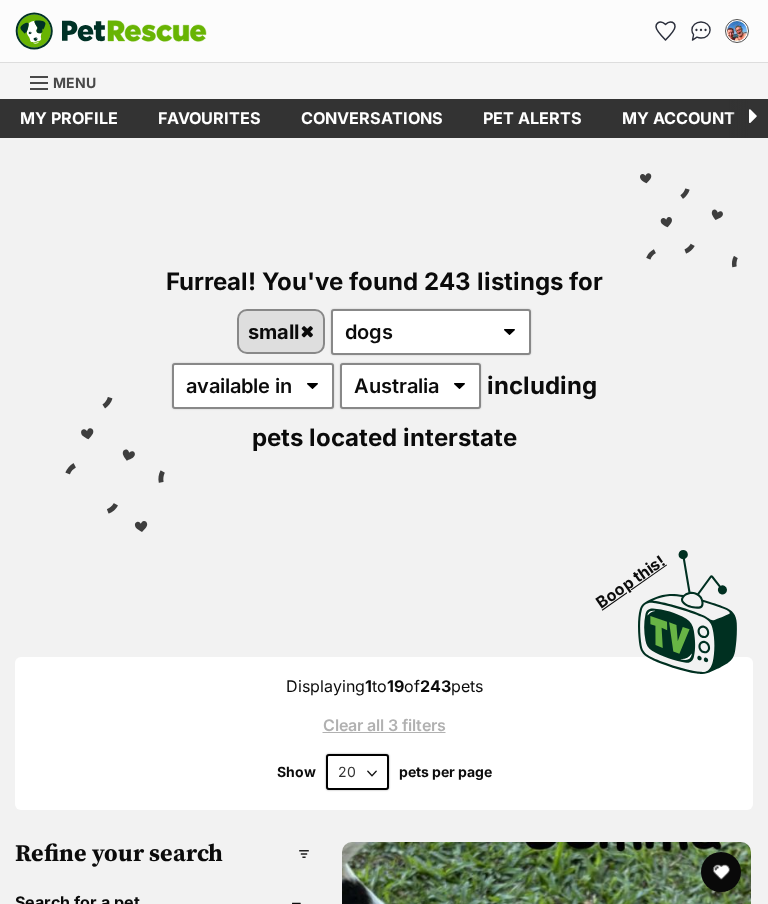 scroll, scrollTop: 0, scrollLeft: 0, axis: both 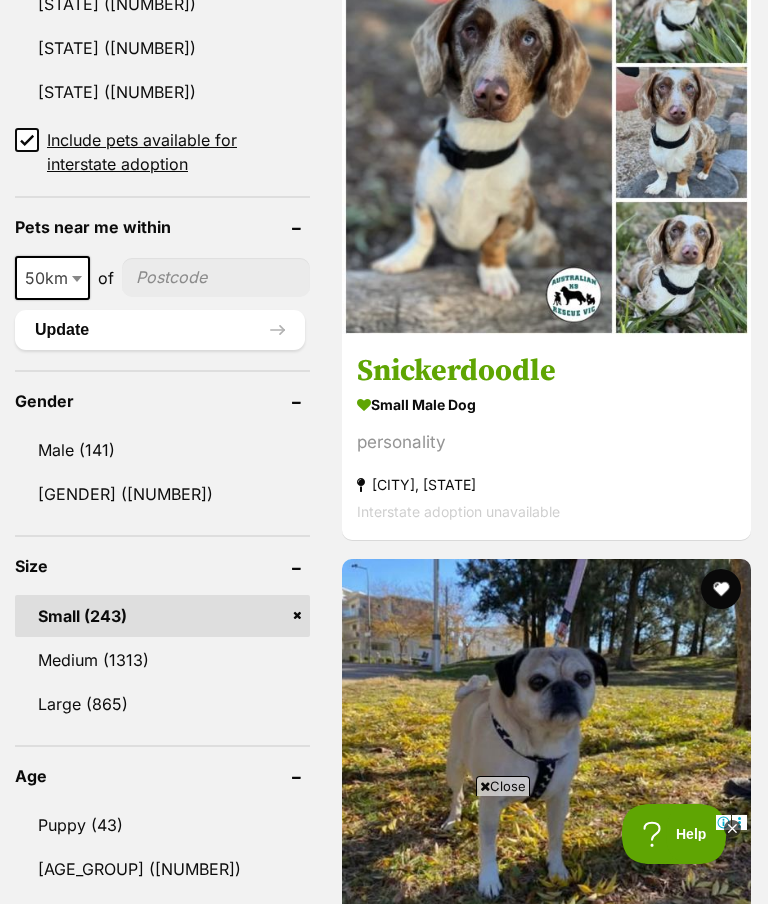 click on "Medium (1313)" at bounding box center (162, 660) 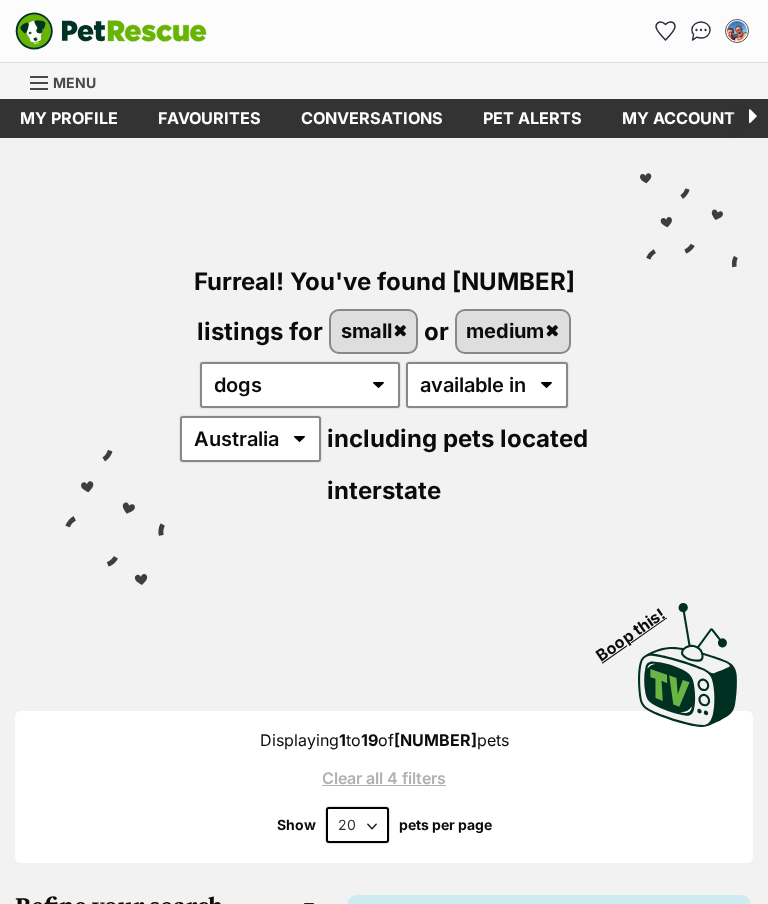 scroll, scrollTop: 0, scrollLeft: 0, axis: both 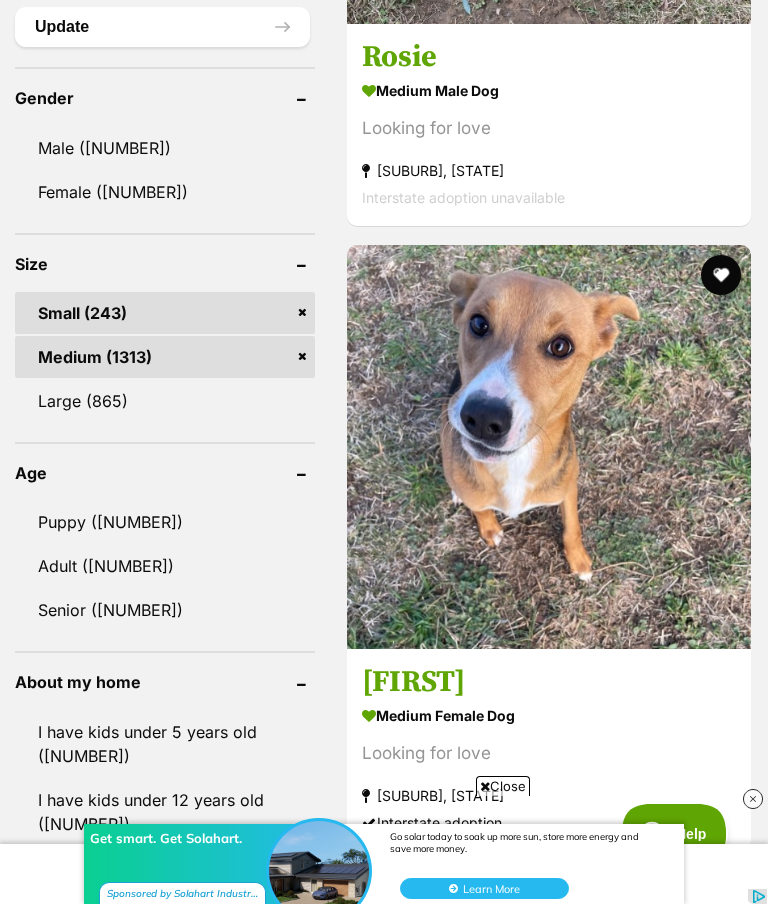 click on "Senior (77)" at bounding box center (165, 610) 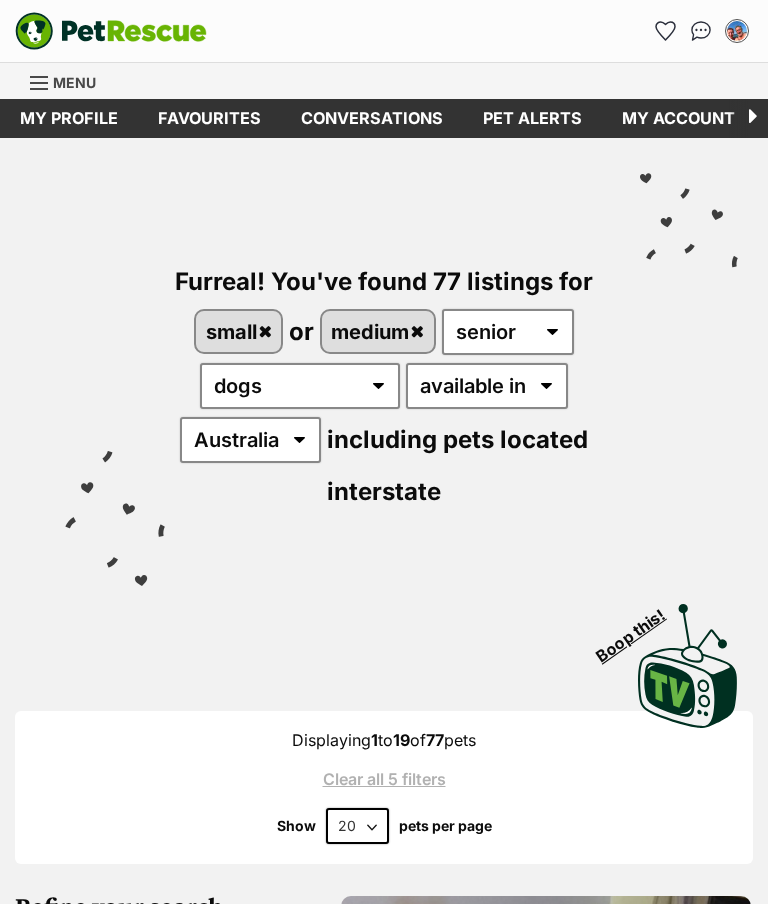scroll, scrollTop: 0, scrollLeft: 0, axis: both 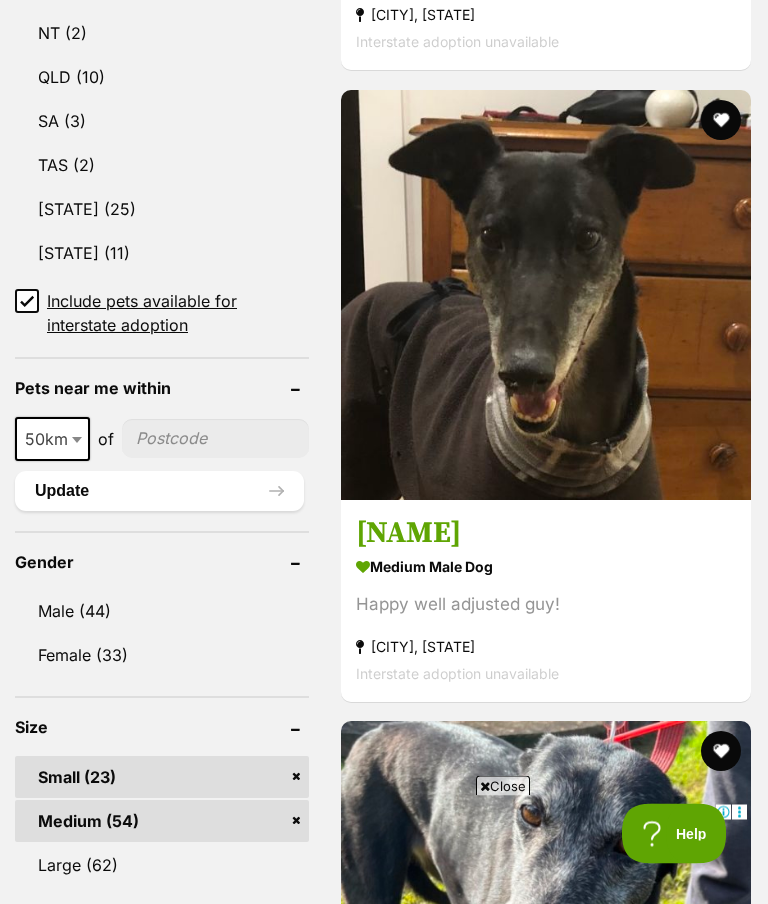click at bounding box center [215, 439] 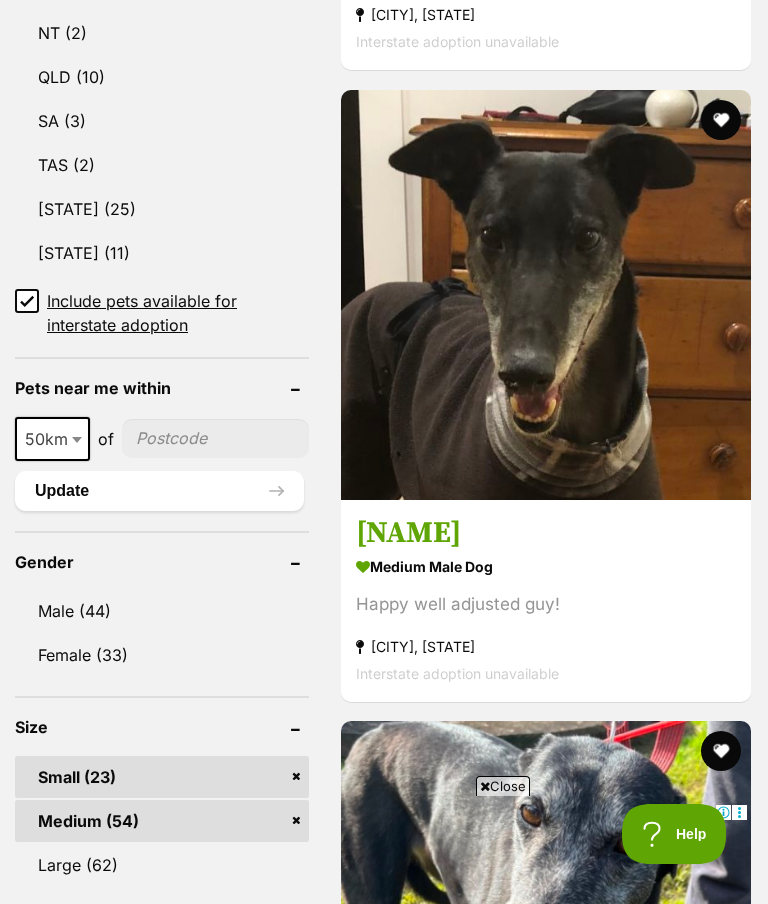 scroll, scrollTop: 1437, scrollLeft: 0, axis: vertical 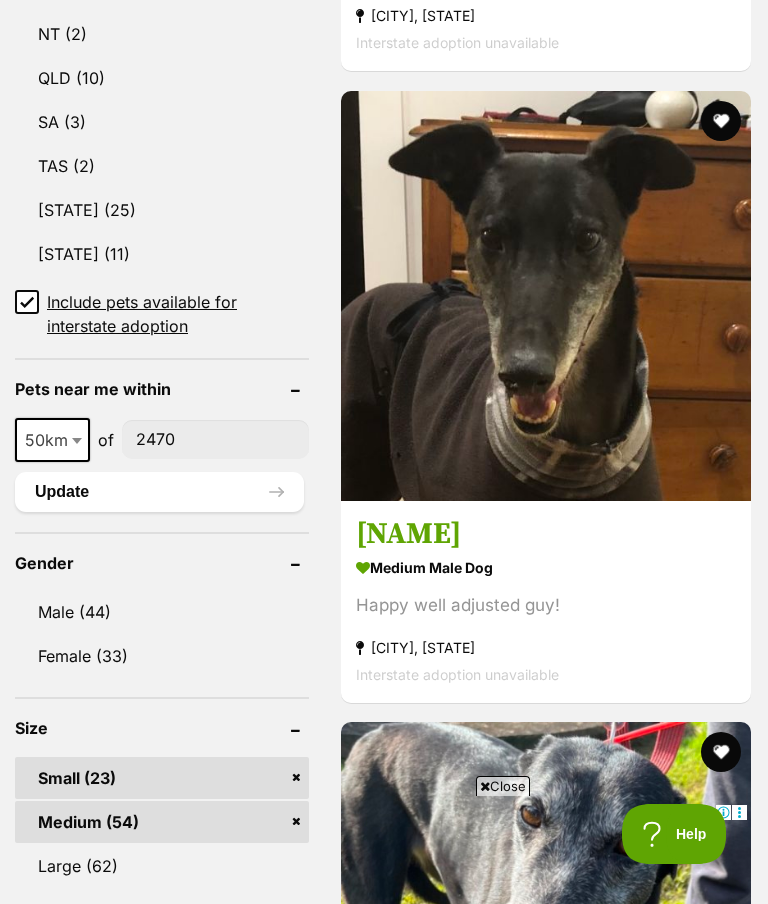 type on "2470" 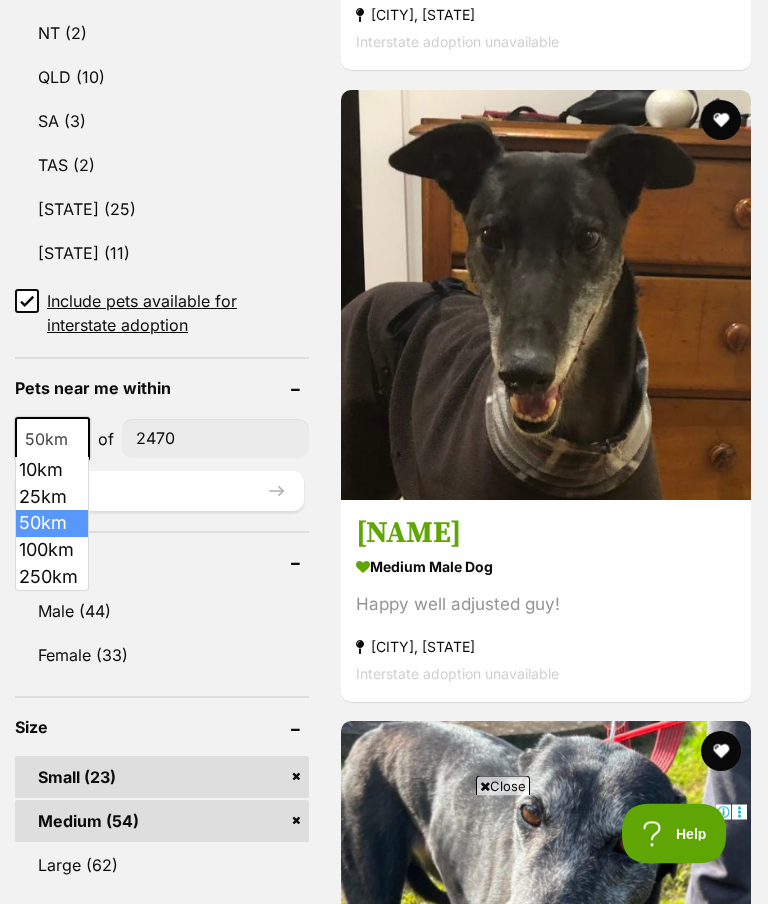 scroll, scrollTop: 0, scrollLeft: 0, axis: both 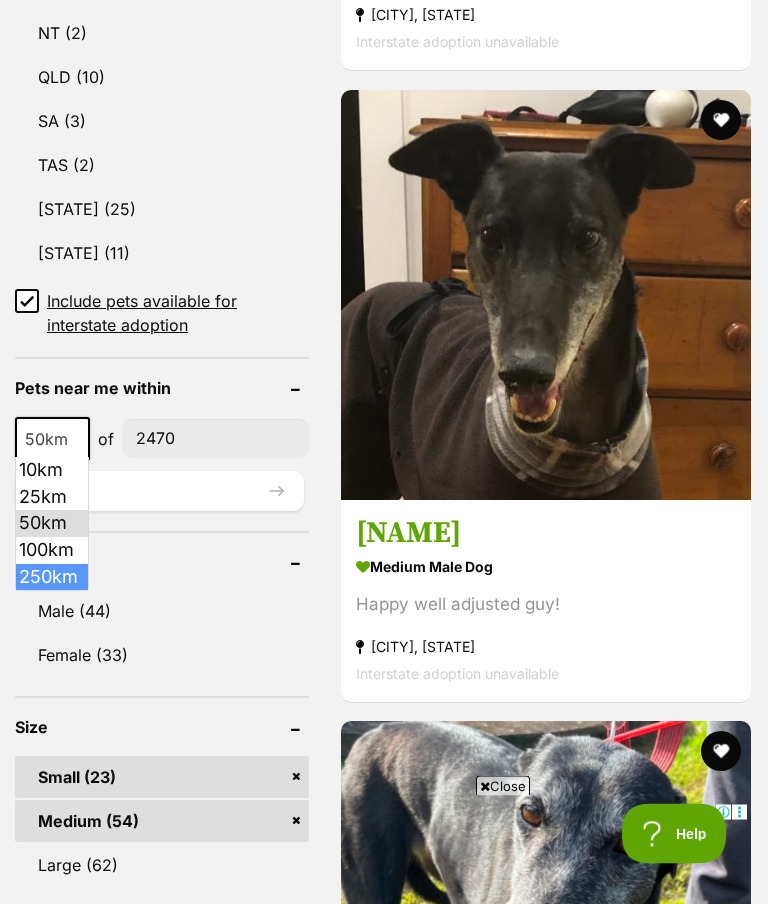 select on "250" 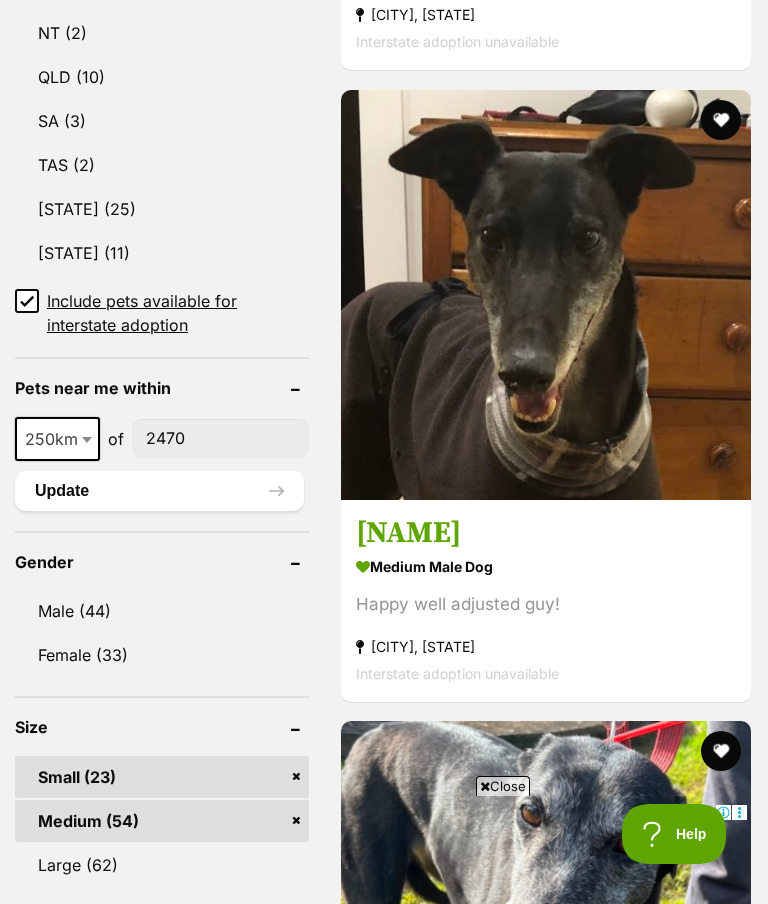 click on "Update" at bounding box center [159, 491] 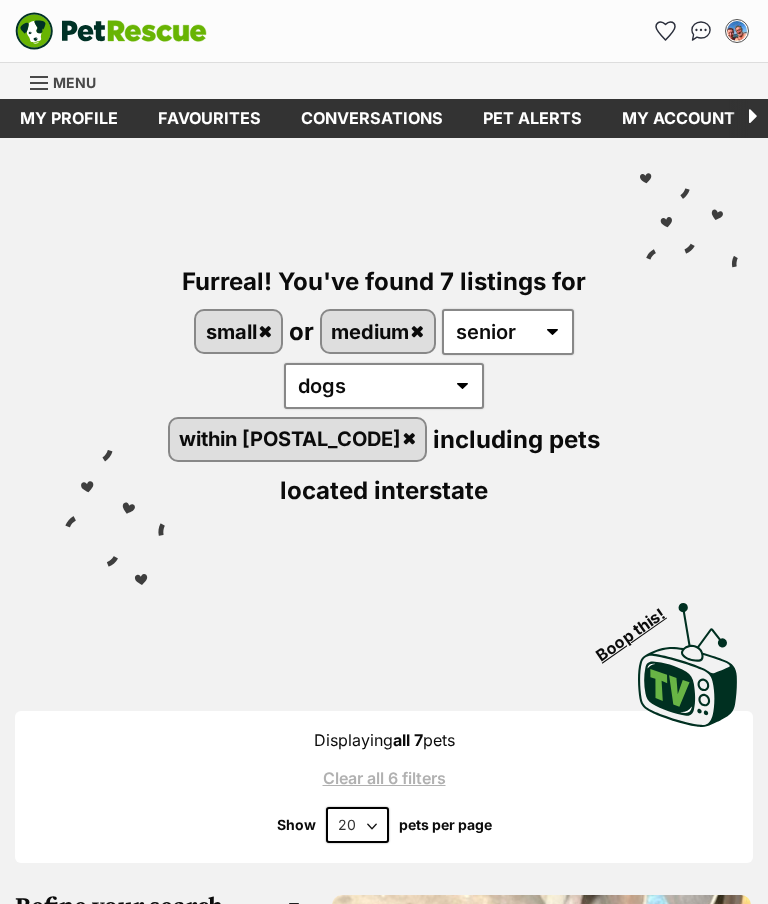 scroll, scrollTop: 0, scrollLeft: 0, axis: both 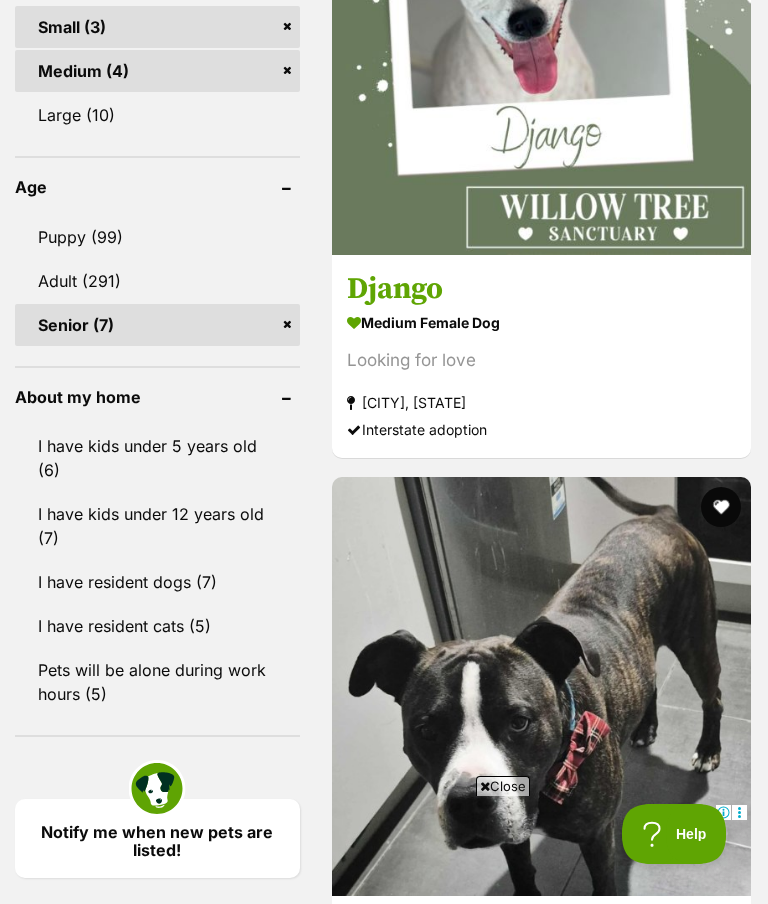 click on "I have kids under 5 years old (6)" at bounding box center (157, 458) 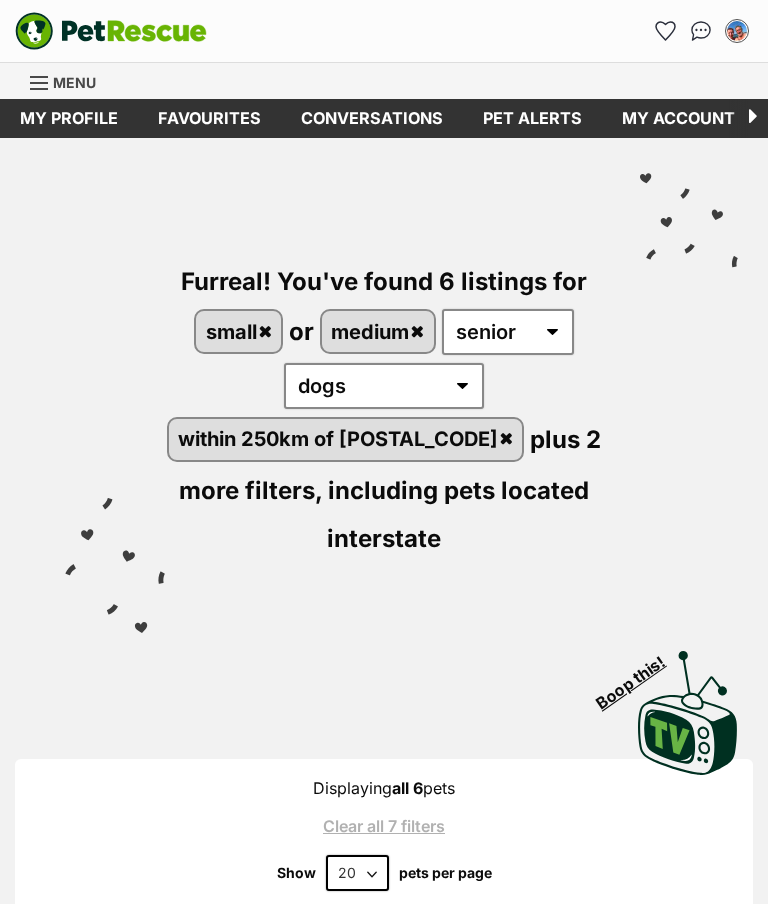 scroll, scrollTop: 0, scrollLeft: 0, axis: both 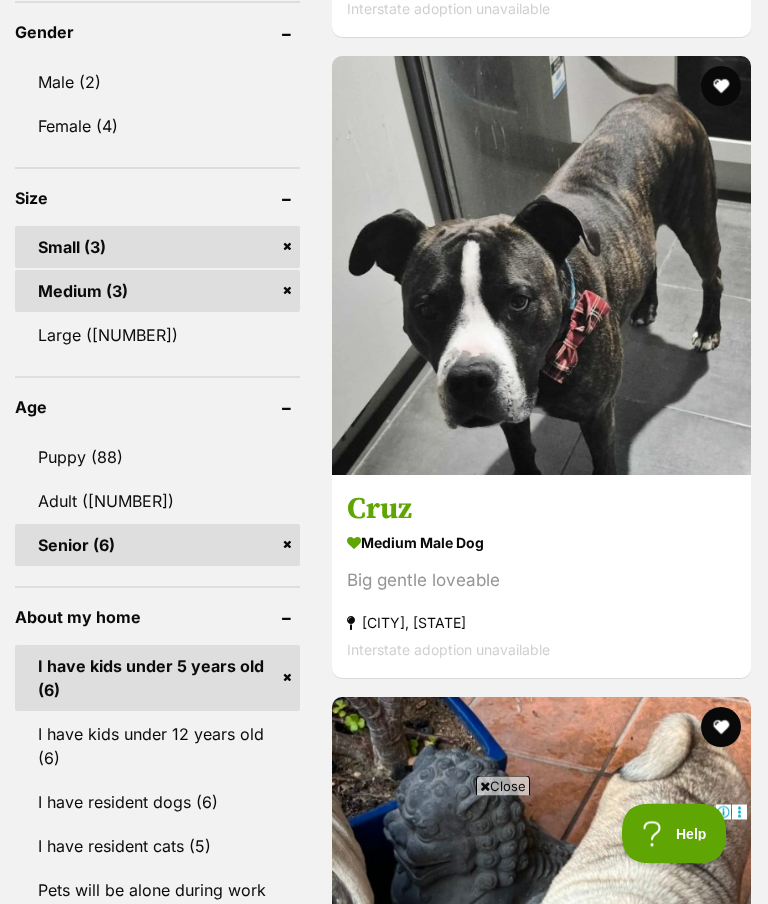 click on "Senior (6)" at bounding box center (157, 546) 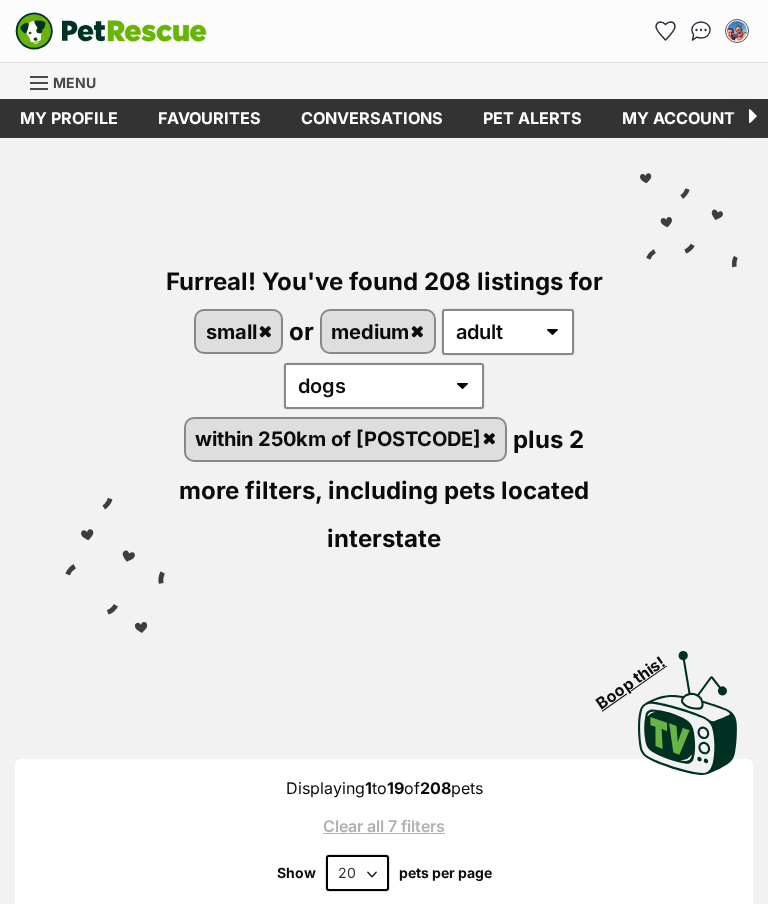 scroll, scrollTop: 0, scrollLeft: 0, axis: both 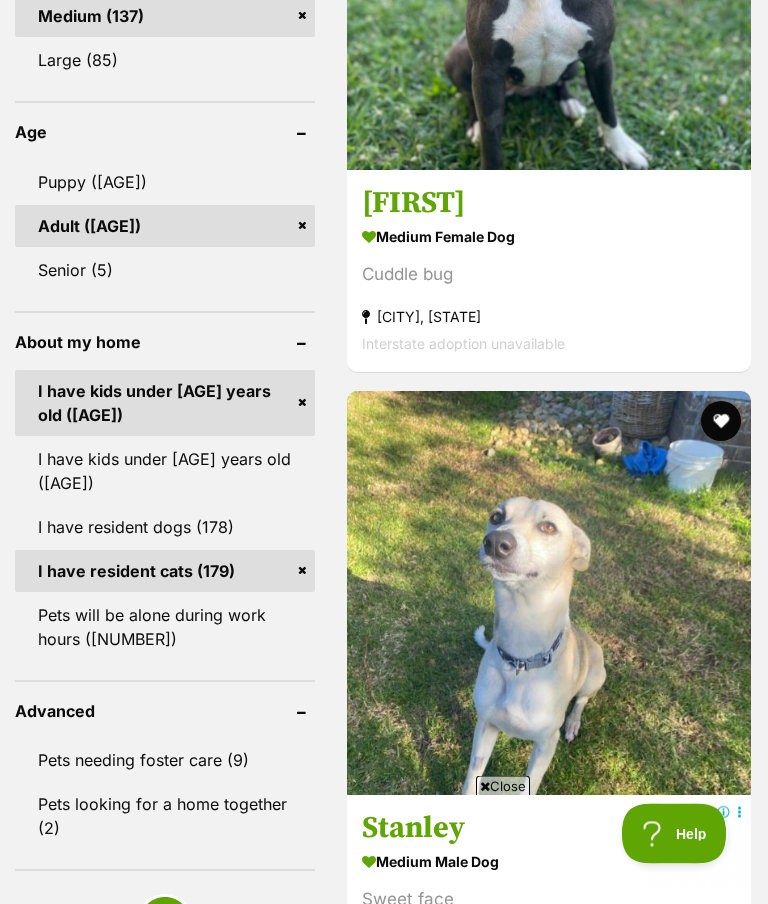 click on "I have resident dogs (178)" at bounding box center [165, 528] 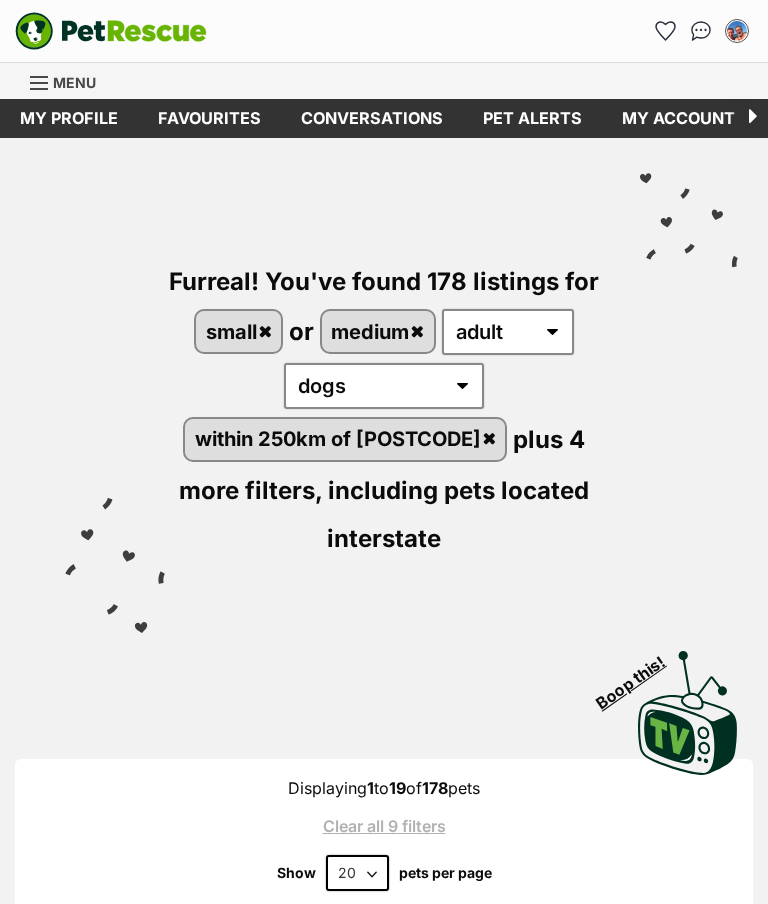 scroll, scrollTop: 0, scrollLeft: 0, axis: both 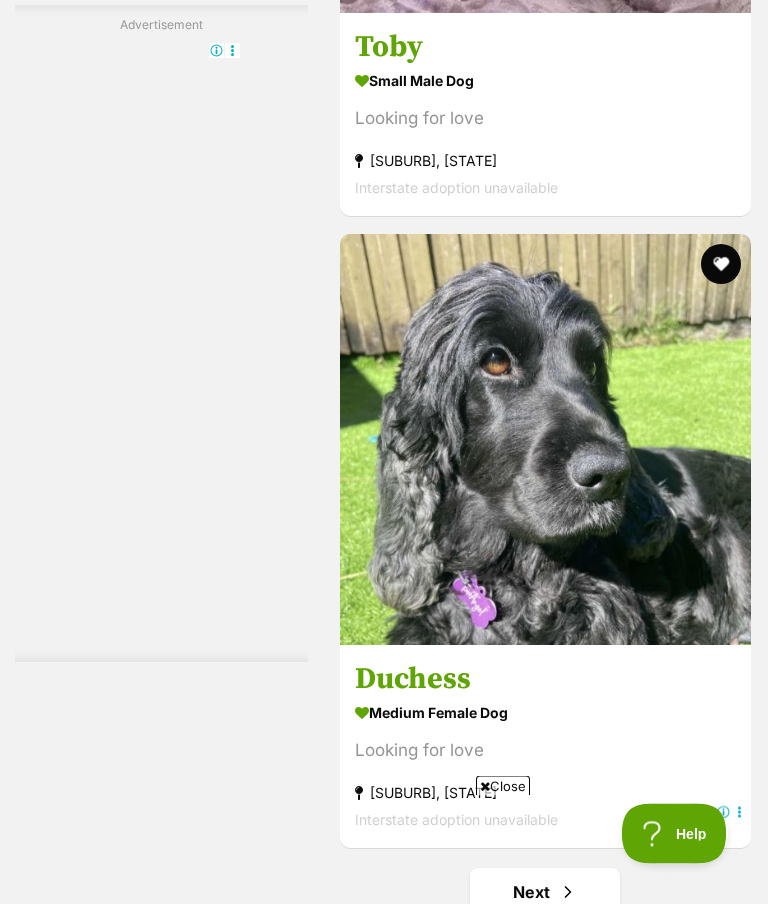 click on "Toby" at bounding box center (545, 47) 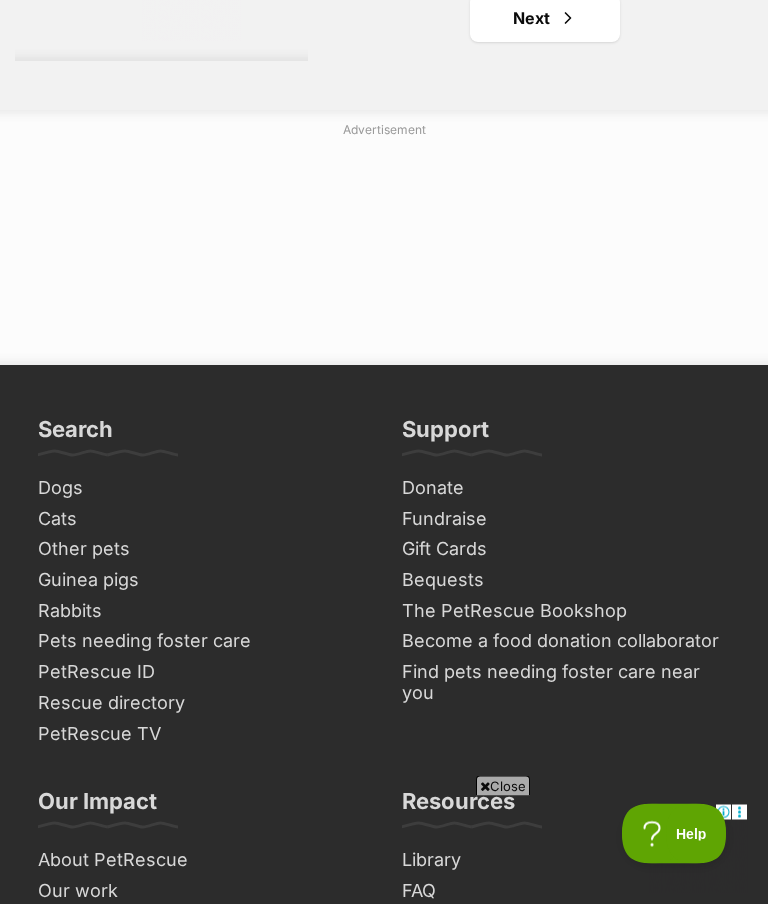 scroll, scrollTop: 13798, scrollLeft: 0, axis: vertical 